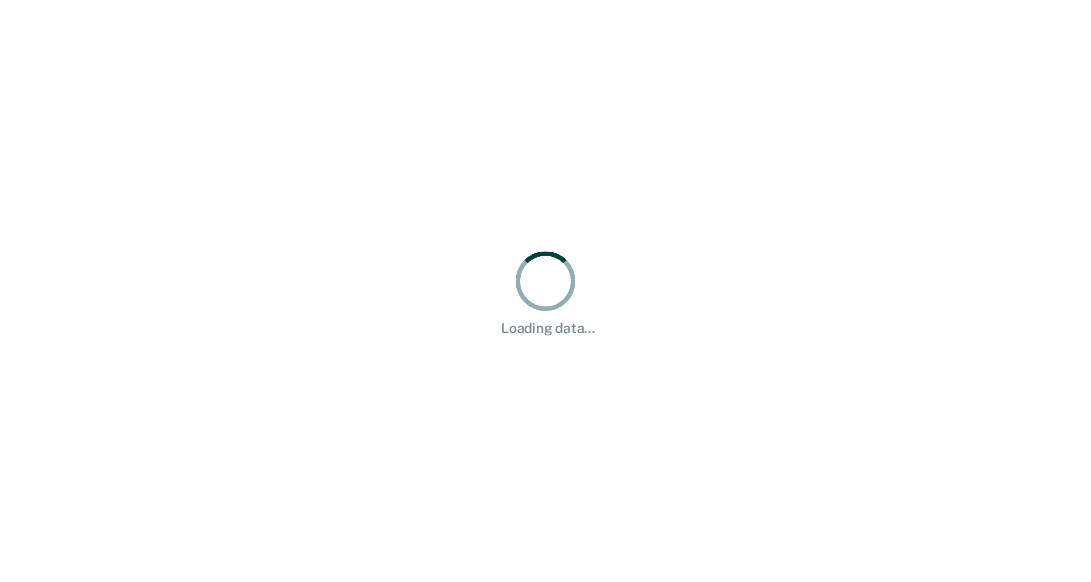 scroll, scrollTop: 0, scrollLeft: 0, axis: both 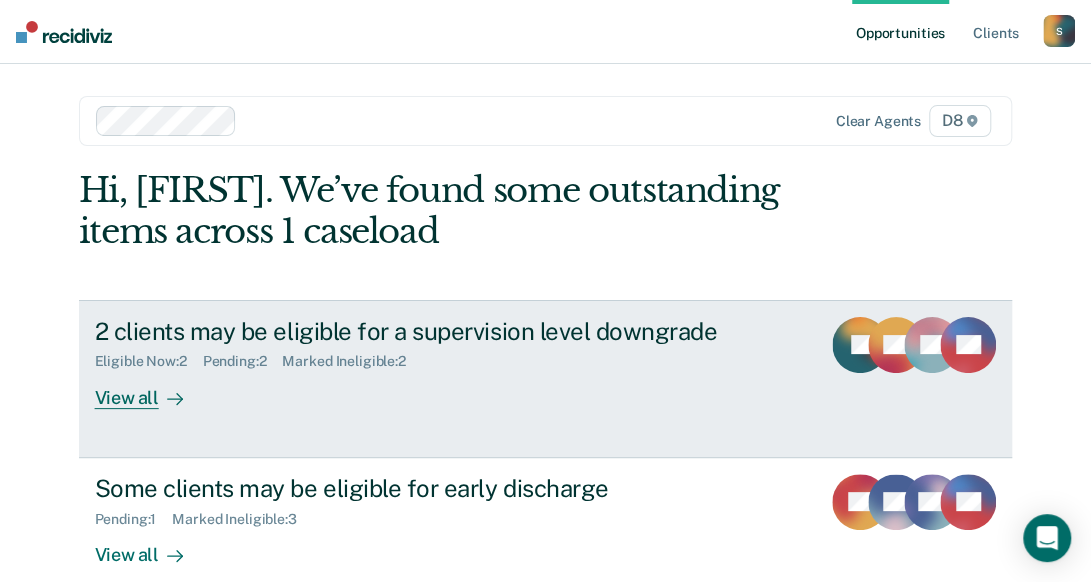 click on "View all" at bounding box center [151, 389] 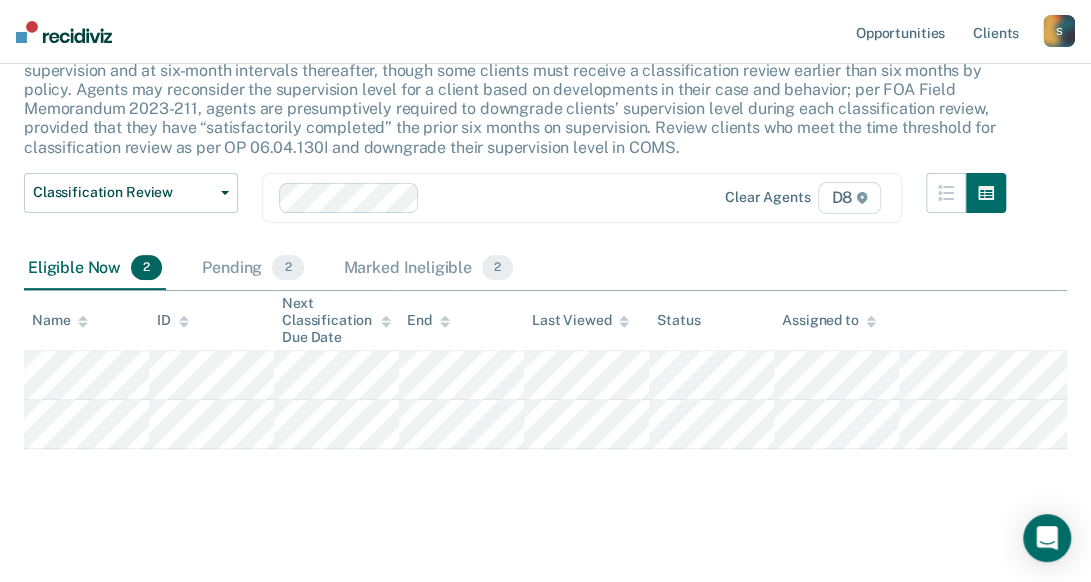 scroll, scrollTop: 162, scrollLeft: 0, axis: vertical 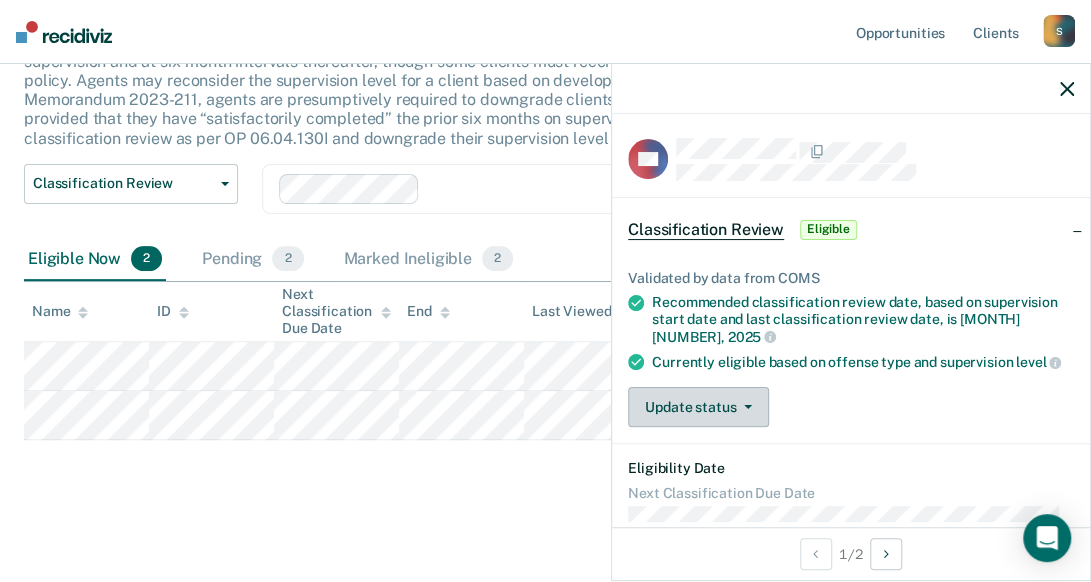 click on "Update status" at bounding box center [698, 407] 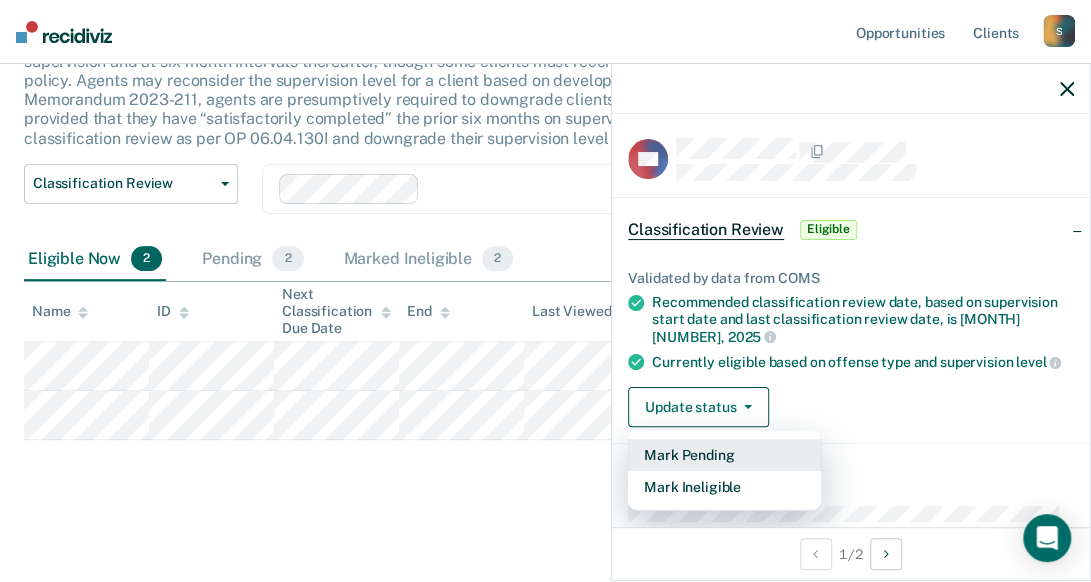 click on "Mark Pending" at bounding box center [724, 455] 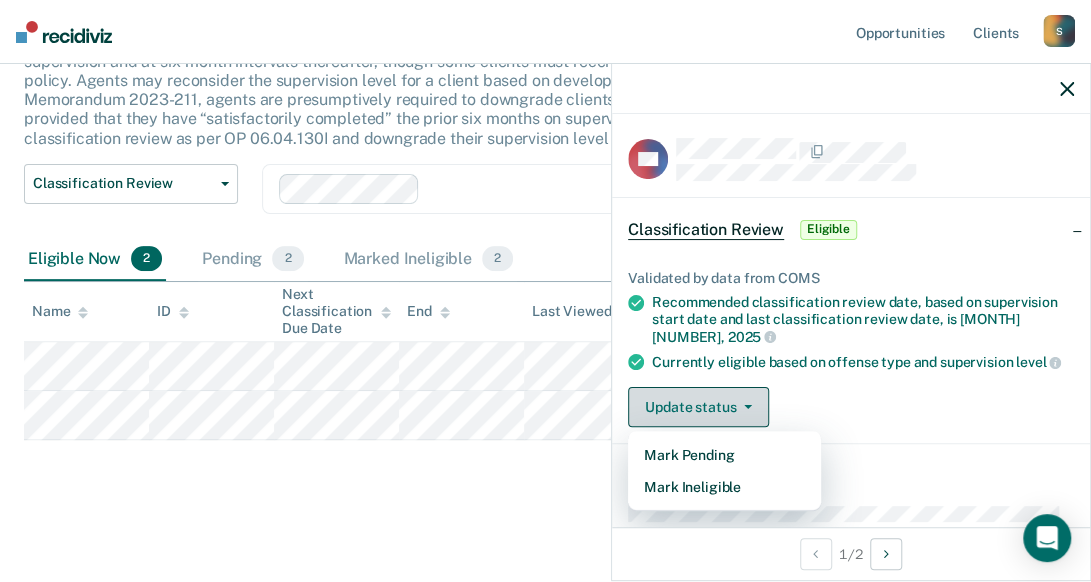 scroll, scrollTop: 113, scrollLeft: 0, axis: vertical 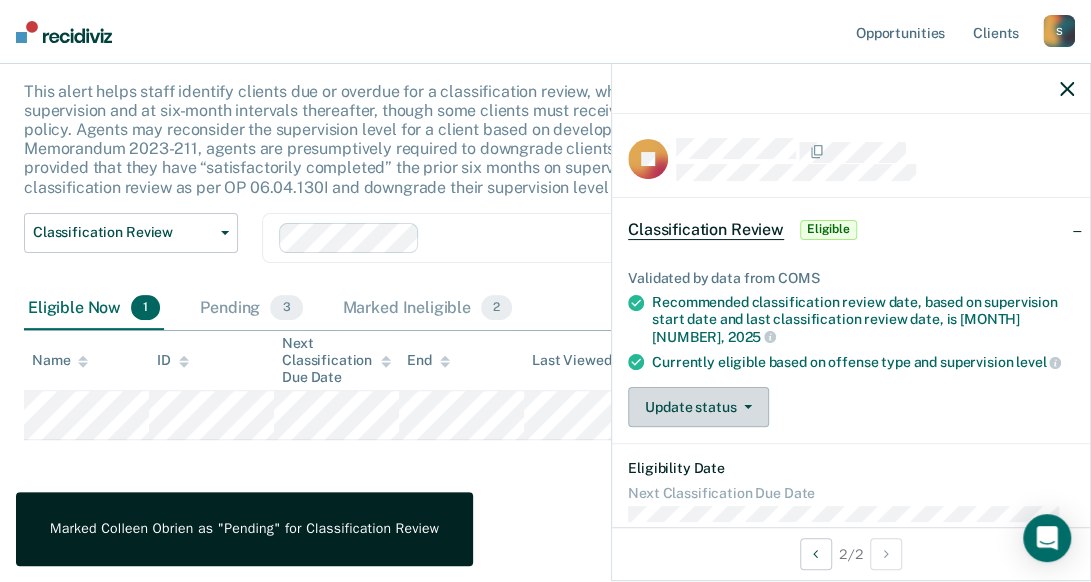 click on "Update status" at bounding box center (698, 407) 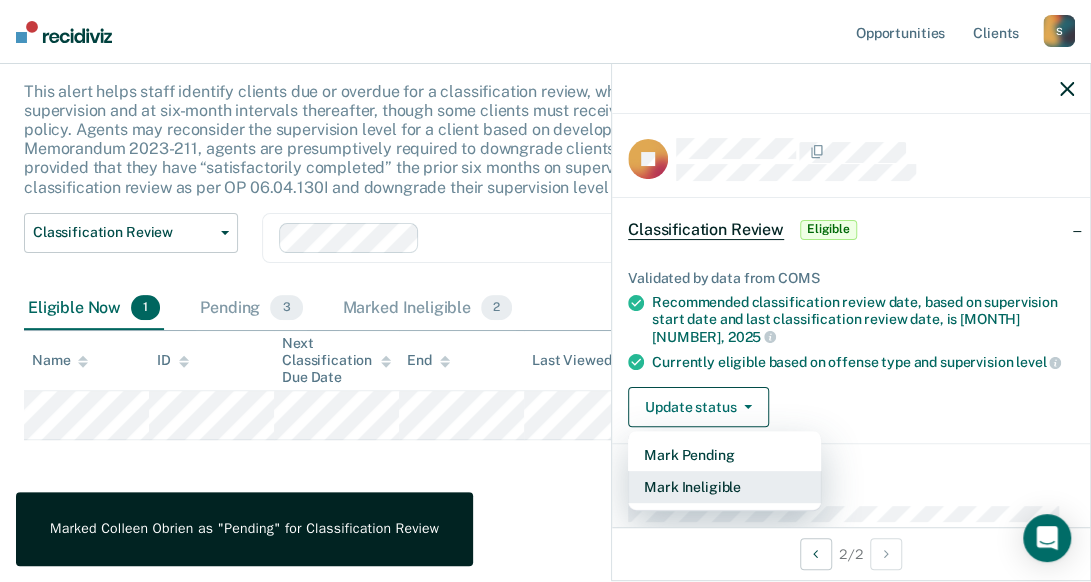 click on "Mark Ineligible" at bounding box center (724, 487) 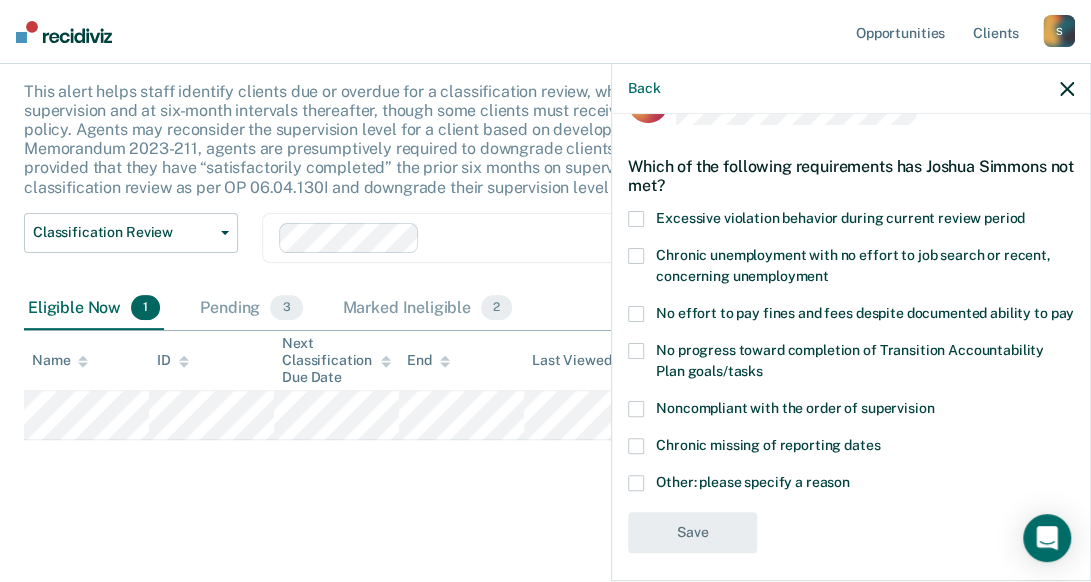 scroll, scrollTop: 85, scrollLeft: 0, axis: vertical 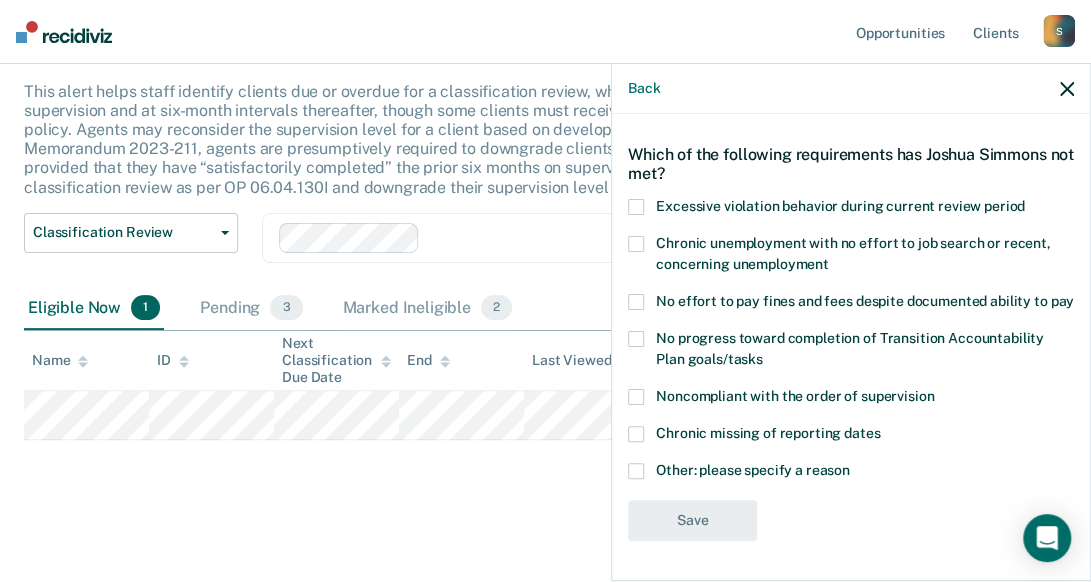 click at bounding box center (636, 471) 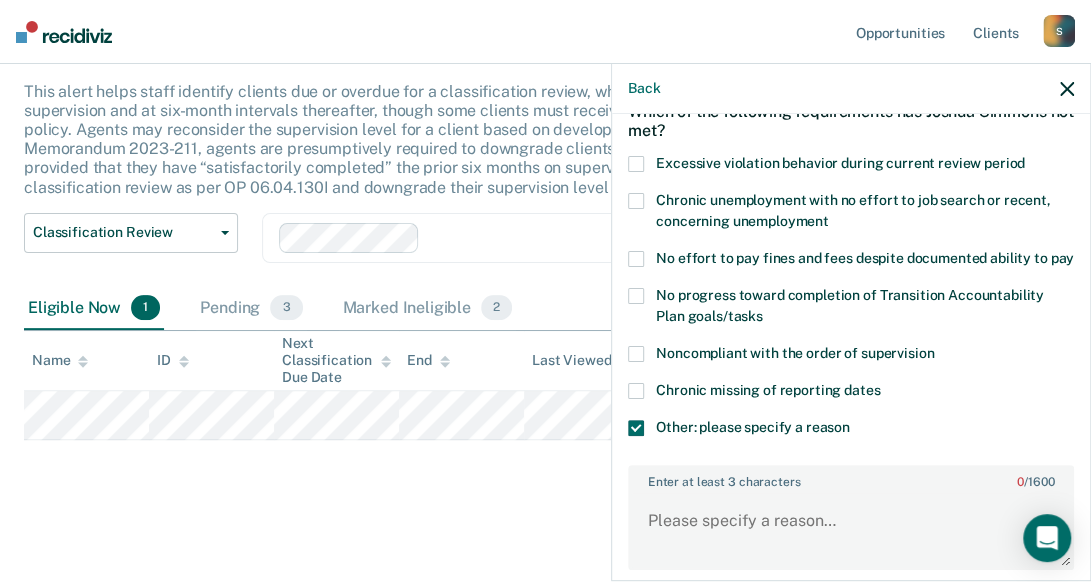 scroll, scrollTop: 185, scrollLeft: 0, axis: vertical 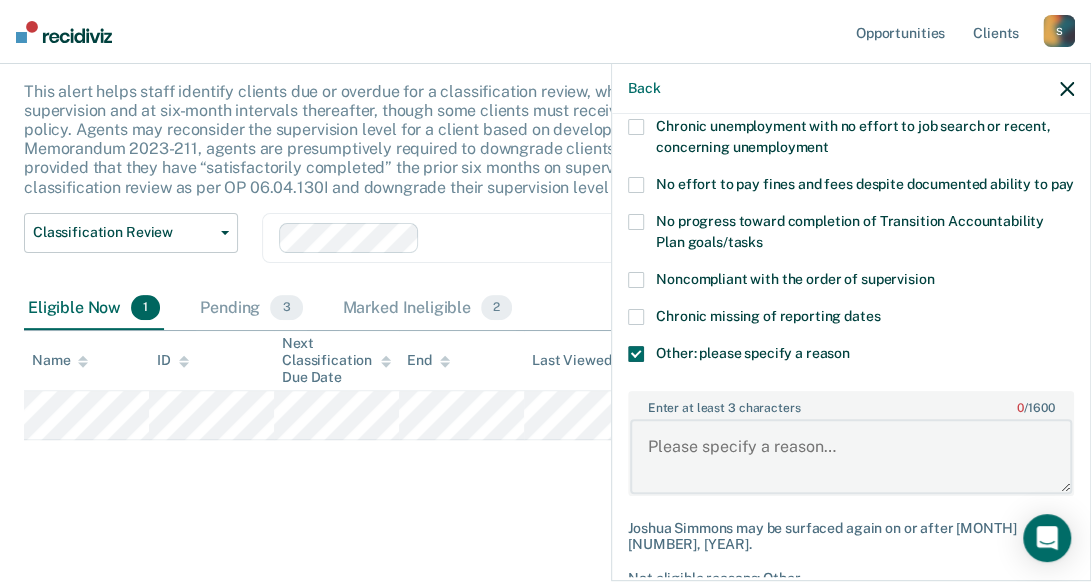 click on "Enter at least 3 characters 0  /  1600" at bounding box center (851, 456) 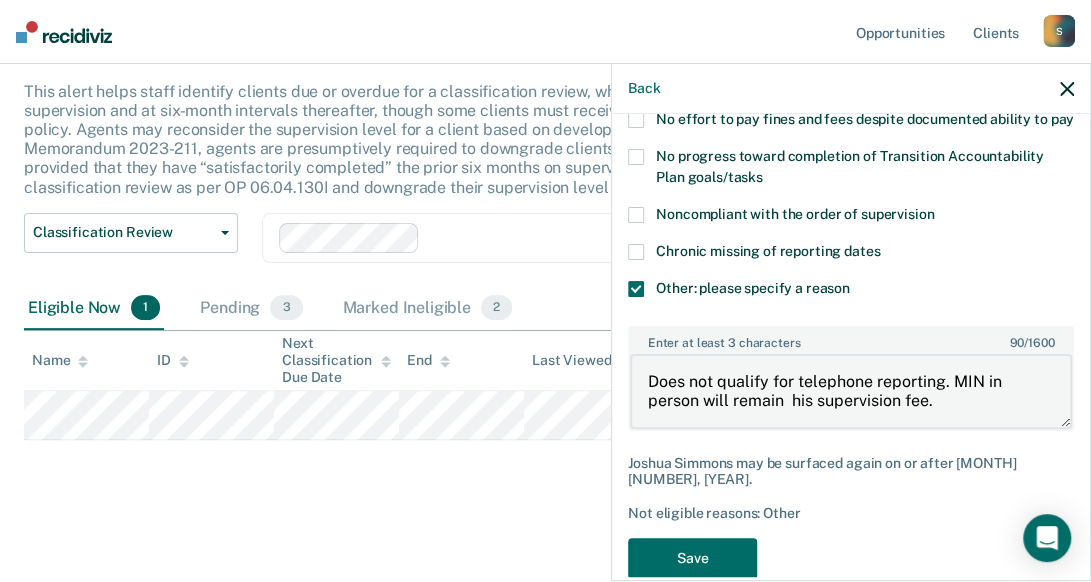 scroll, scrollTop: 305, scrollLeft: 0, axis: vertical 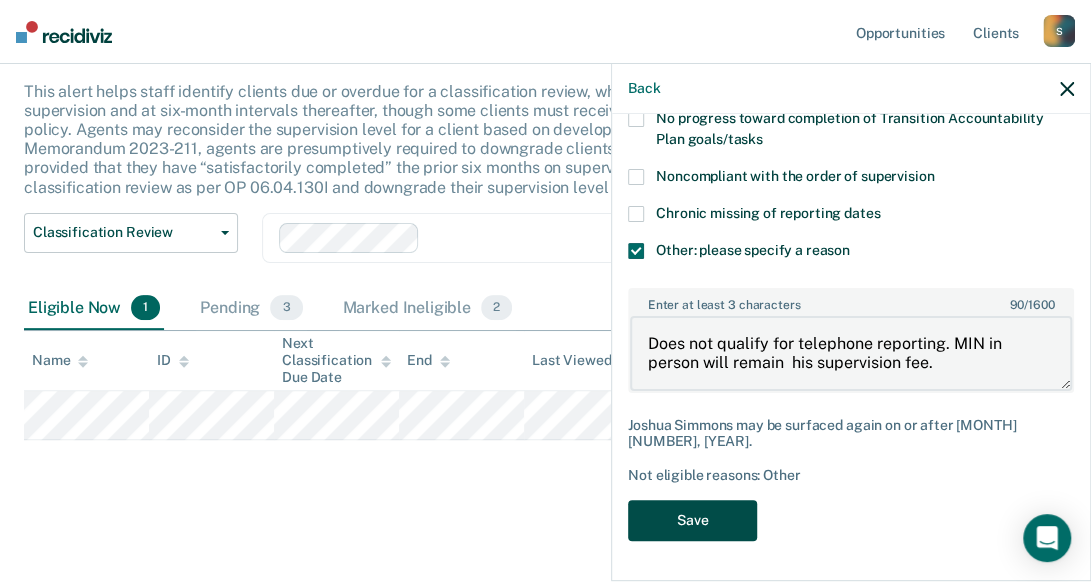 type on "Does not qualify for telephone reporting. MIN in person will remain  his supervision fee." 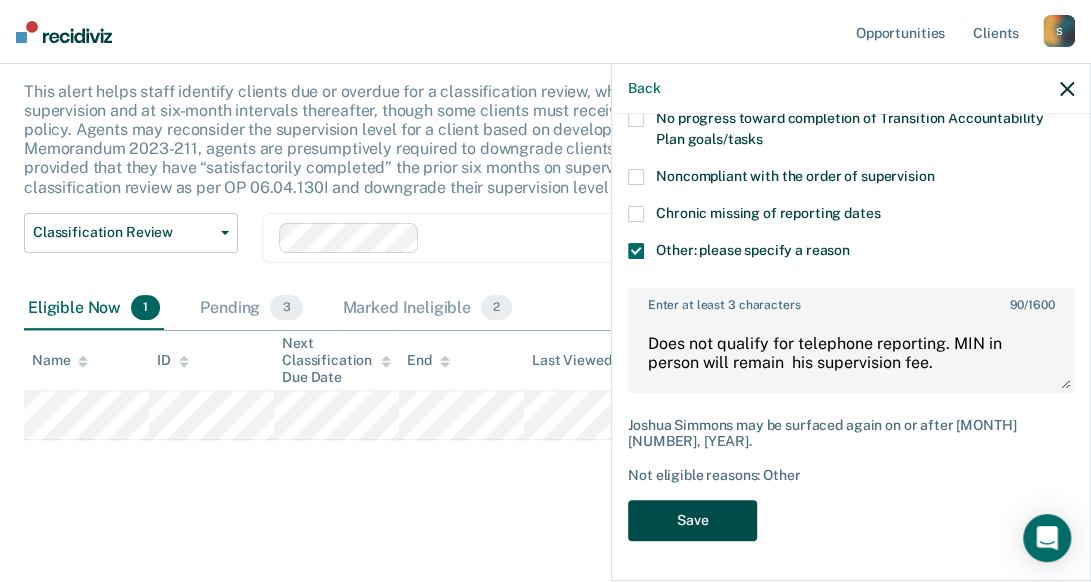 click on "Save" at bounding box center [692, 520] 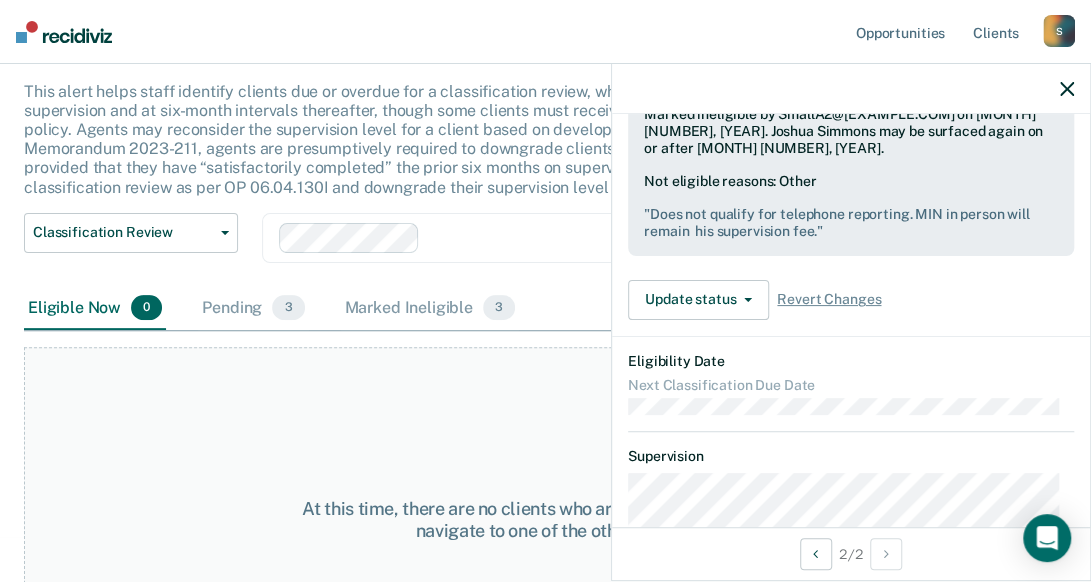 click at bounding box center [1067, 88] 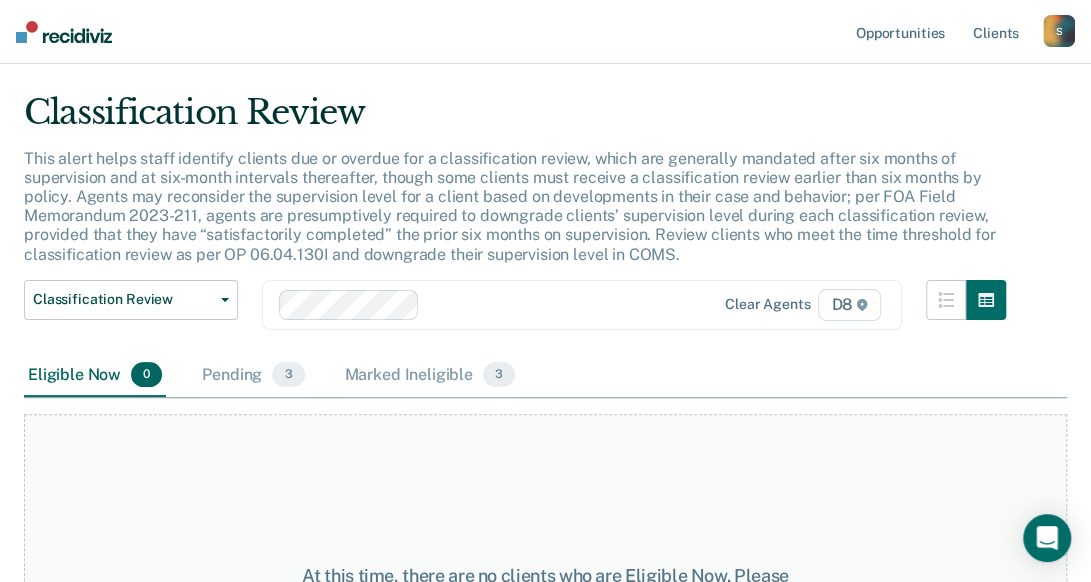 scroll, scrollTop: 0, scrollLeft: 0, axis: both 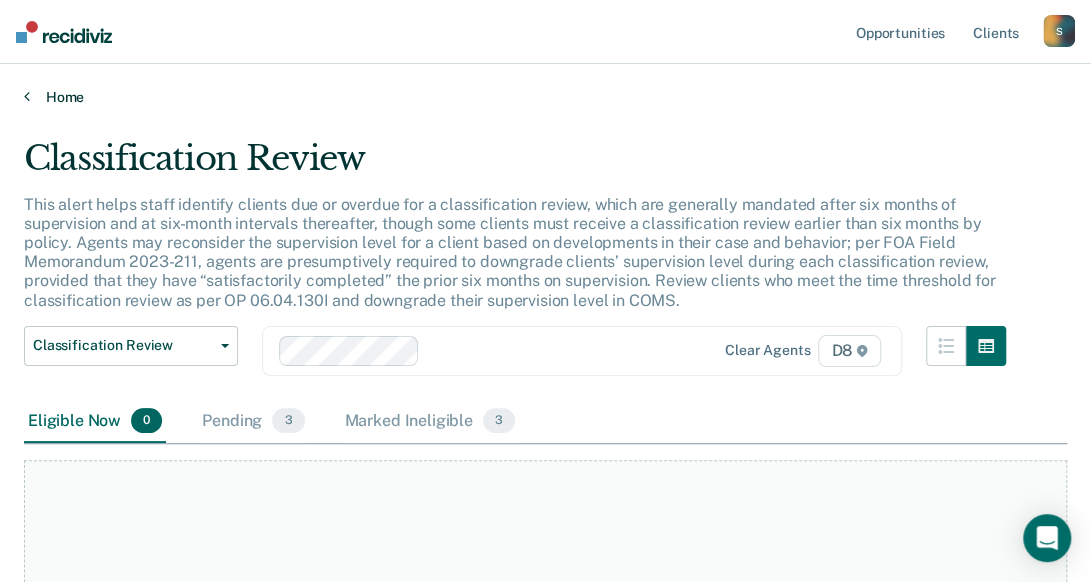 click on "Home" at bounding box center [545, 97] 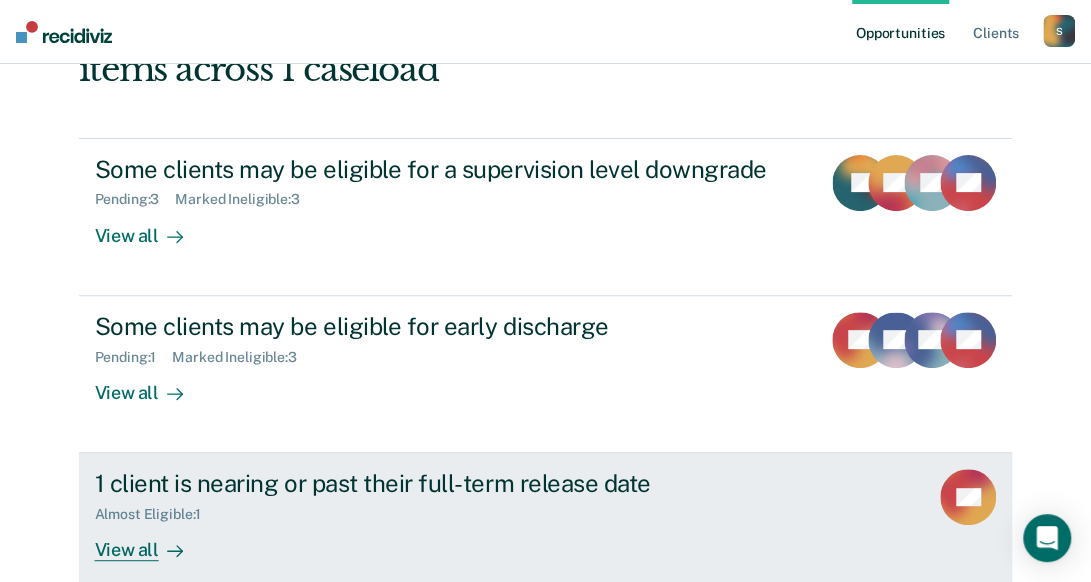 scroll, scrollTop: 100, scrollLeft: 0, axis: vertical 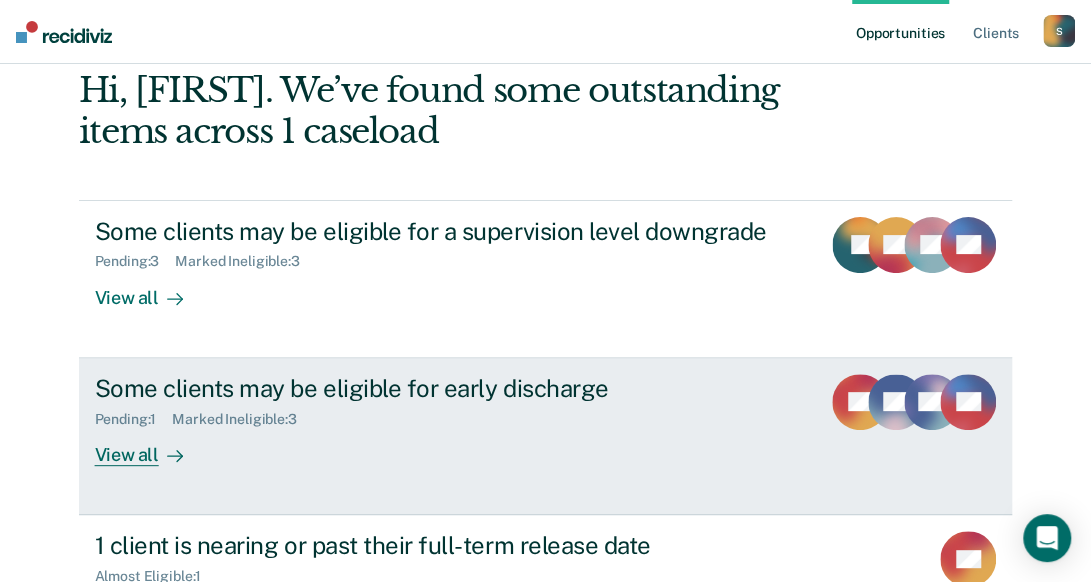 click on "View all" at bounding box center [151, 446] 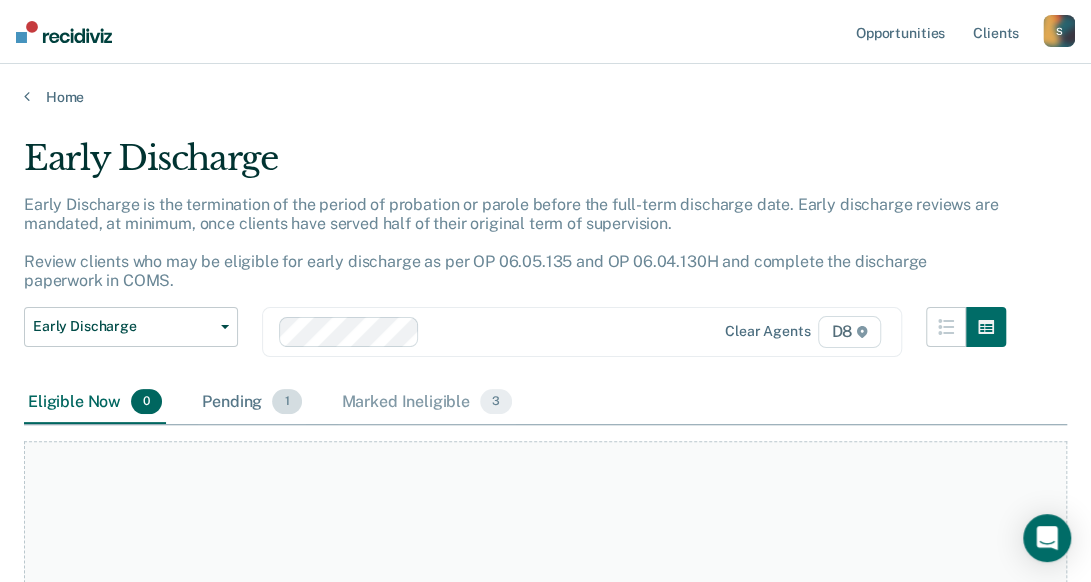 click on "Pending 1" at bounding box center [251, 403] 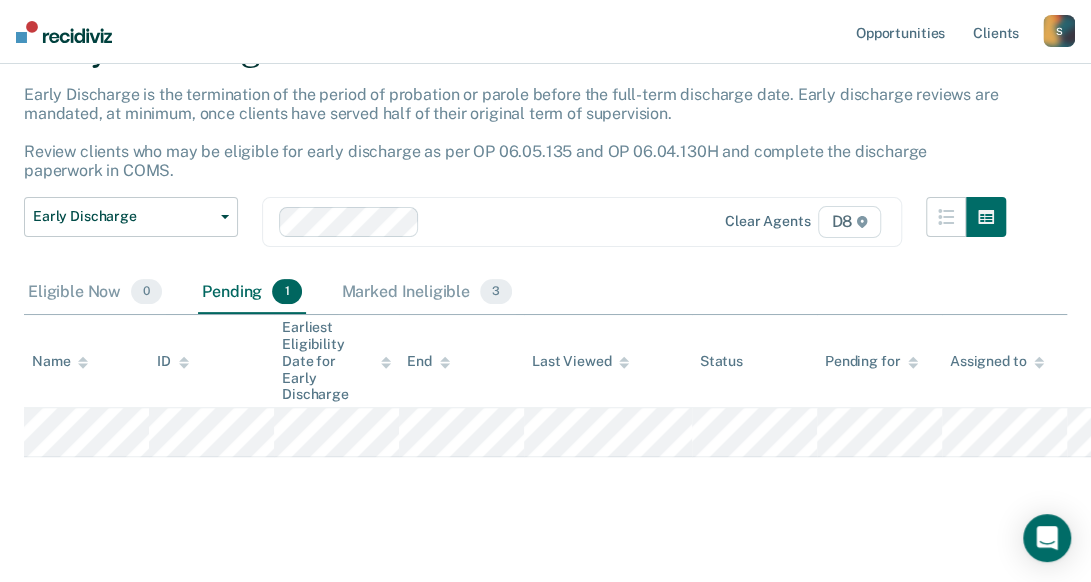 scroll, scrollTop: 110, scrollLeft: 0, axis: vertical 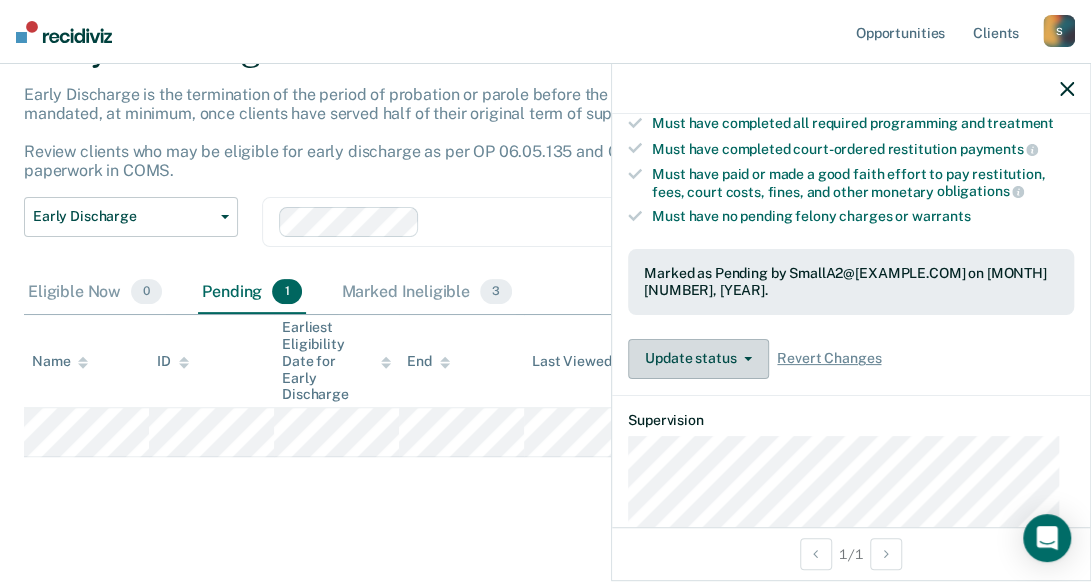 click on "Update status" at bounding box center [698, 359] 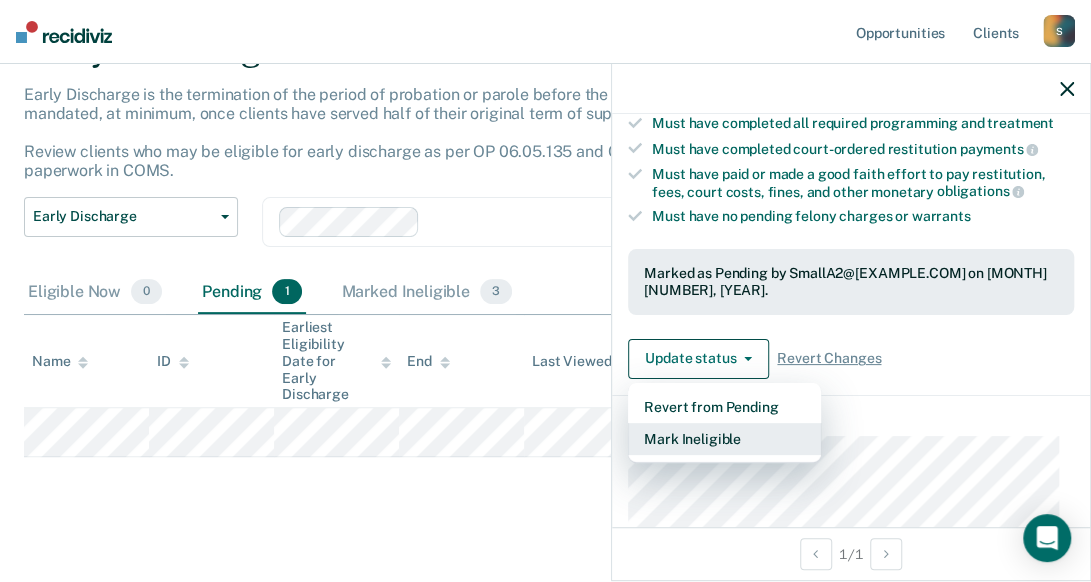 click on "Mark Ineligible" at bounding box center (724, 439) 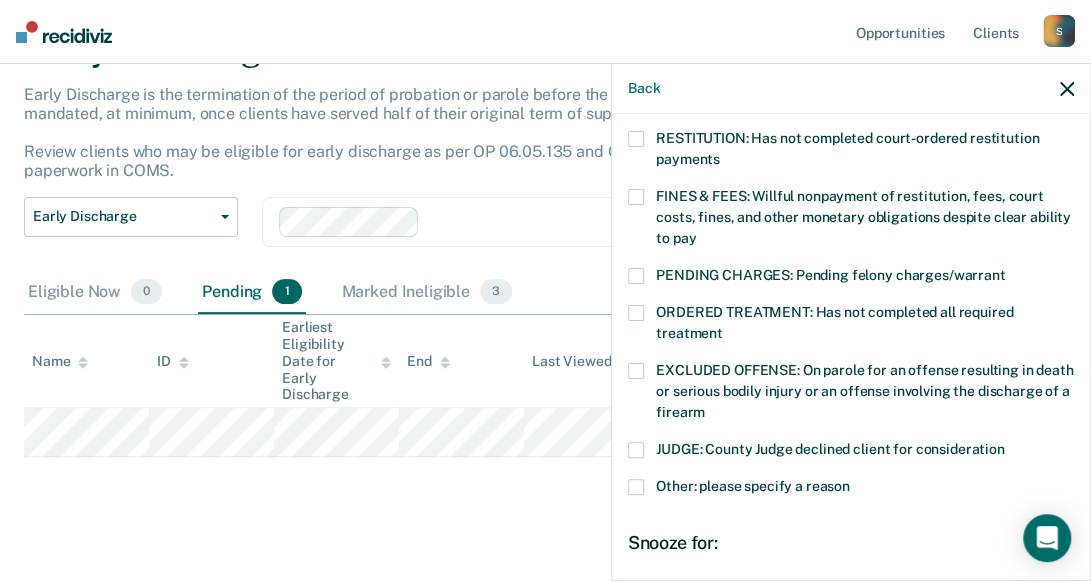 click at bounding box center [636, 487] 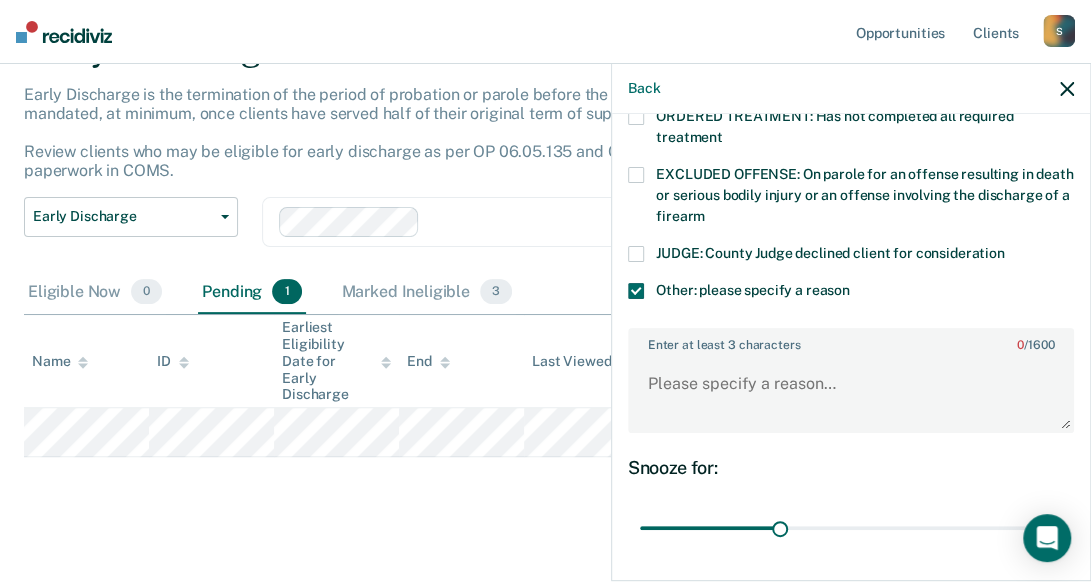 scroll, scrollTop: 700, scrollLeft: 0, axis: vertical 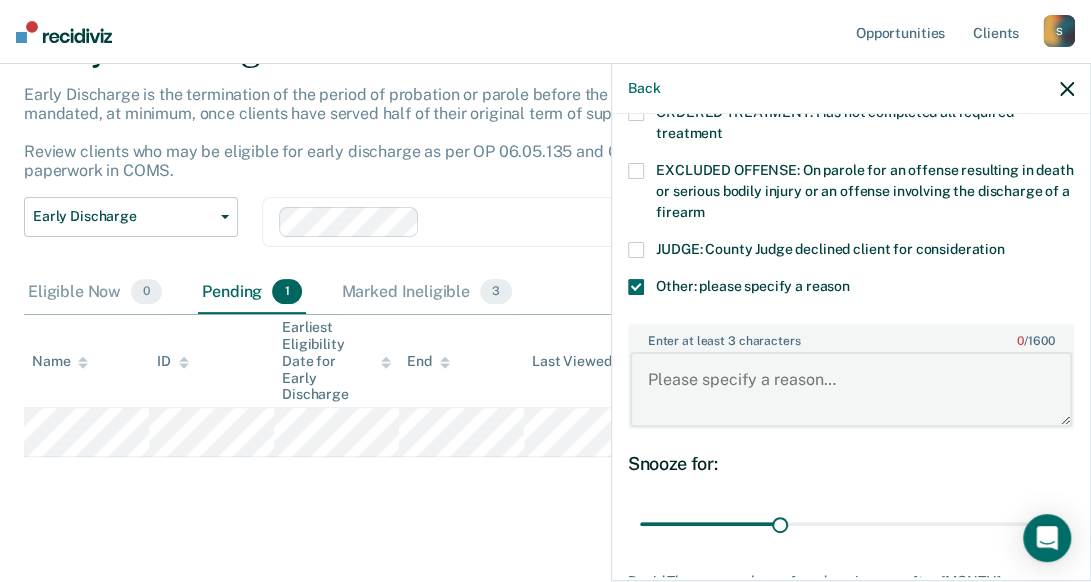 click on "Enter at least 3 characters 0  /  1600" at bounding box center [851, 389] 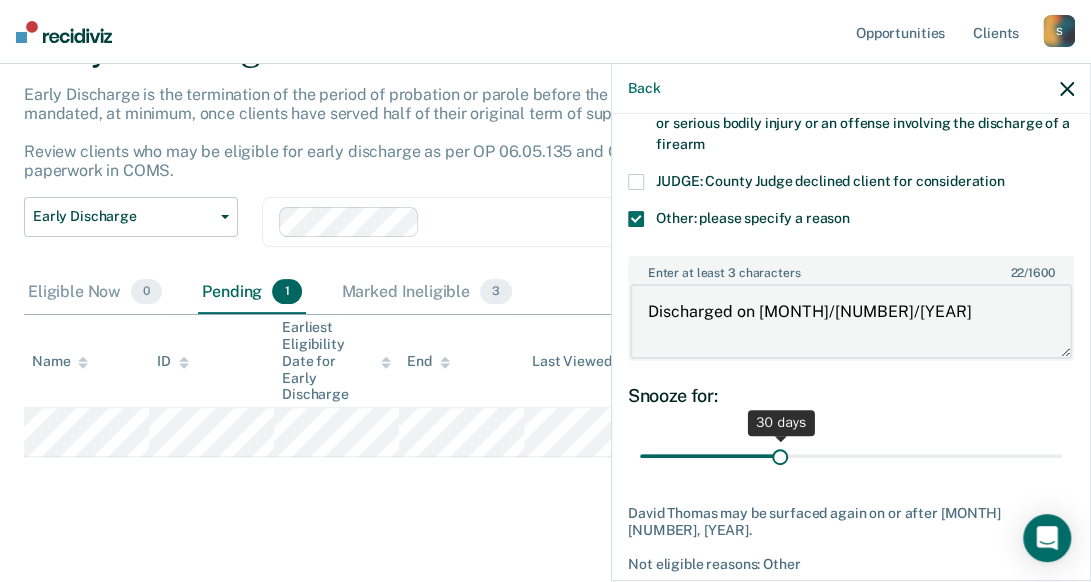 scroll, scrollTop: 836, scrollLeft: 0, axis: vertical 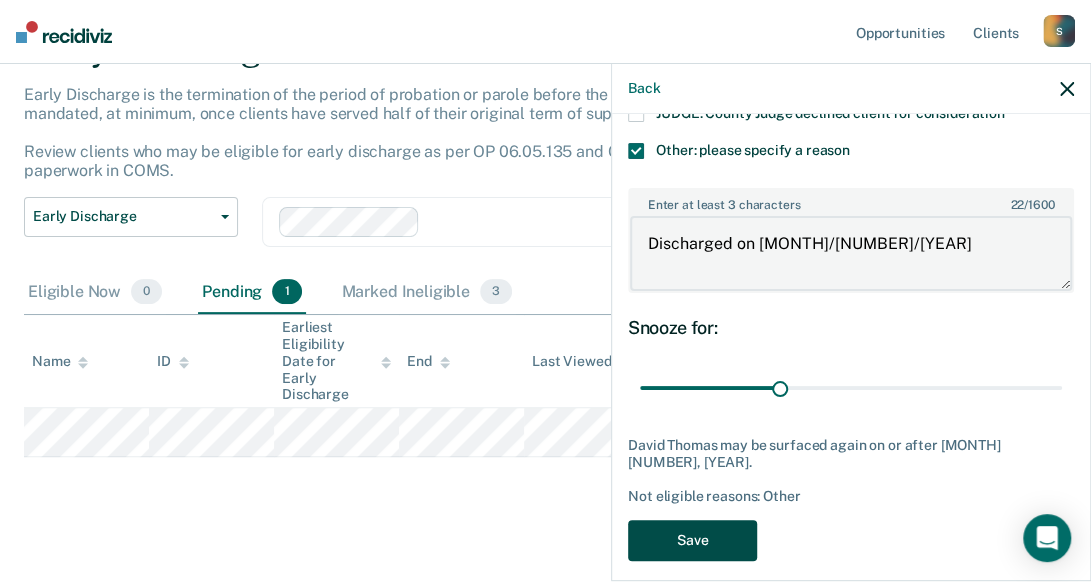 type on "Discharged on [MONTH]/[NUMBER]/[YEAR]" 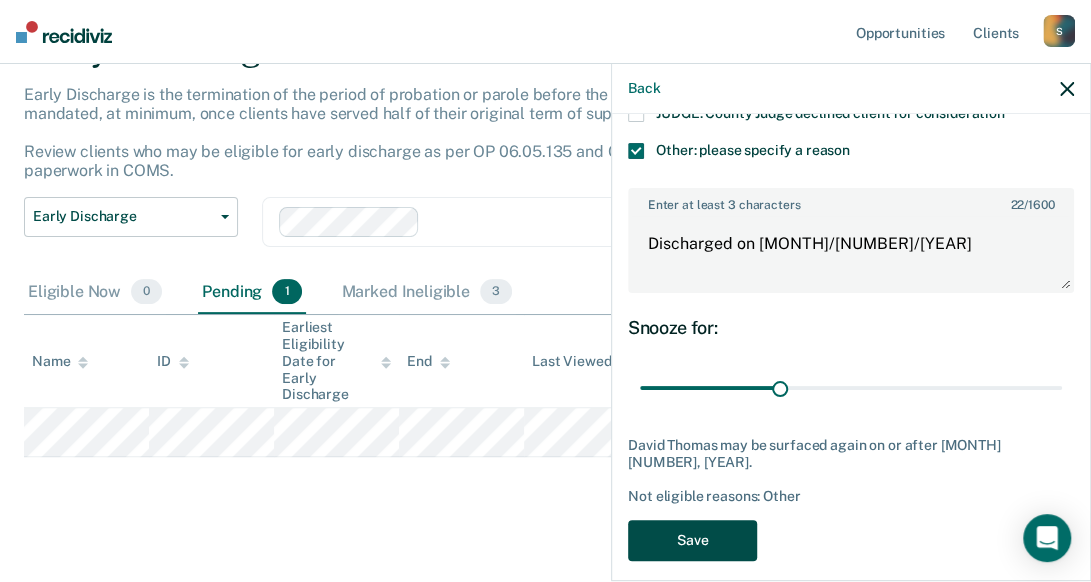 click on "Save" at bounding box center [692, 540] 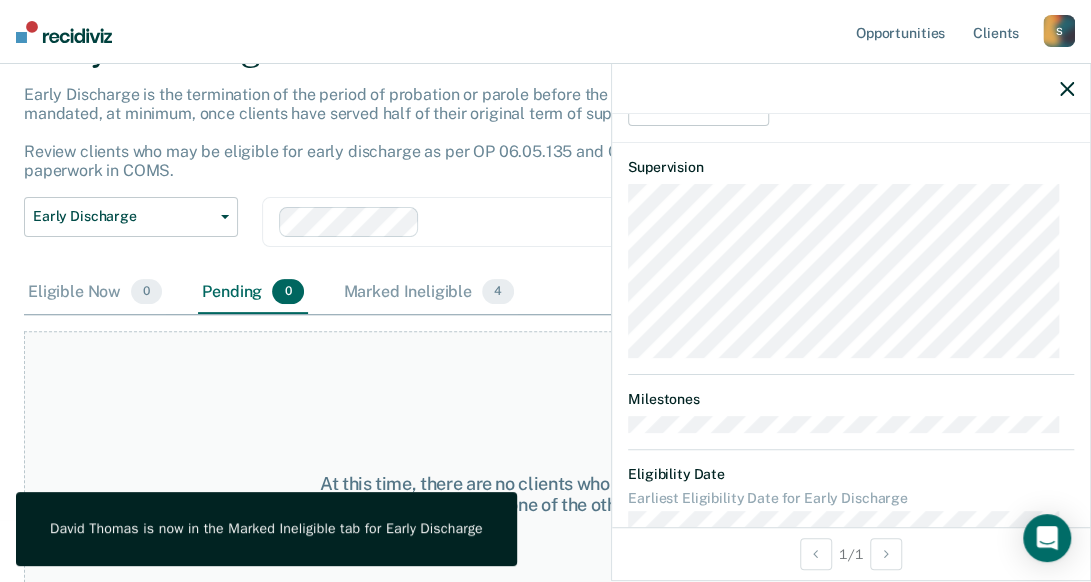 click at bounding box center (1067, 89) 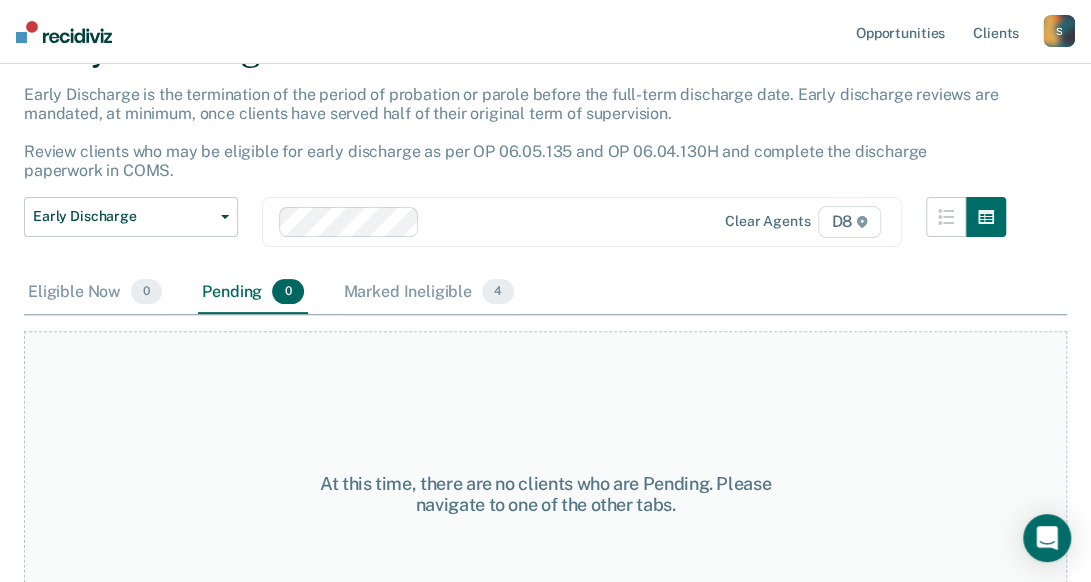 scroll, scrollTop: 0, scrollLeft: 0, axis: both 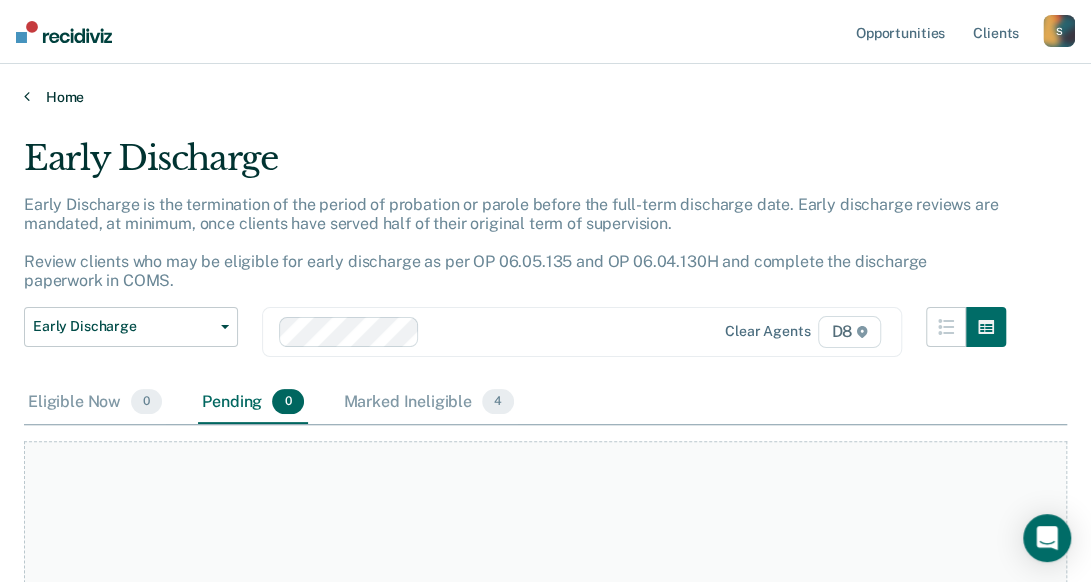 click on "Home" at bounding box center (545, 97) 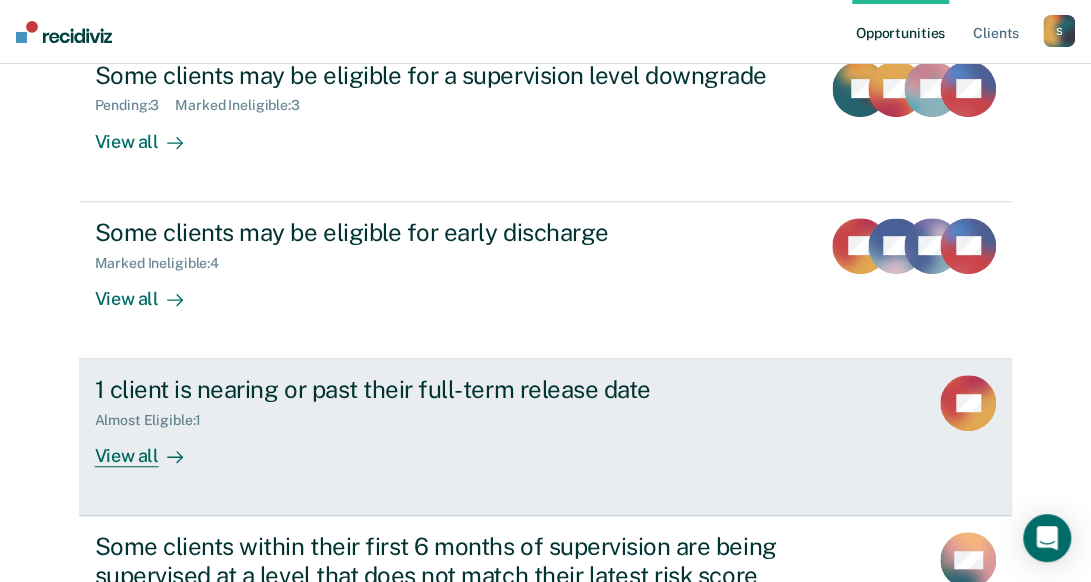 scroll, scrollTop: 300, scrollLeft: 0, axis: vertical 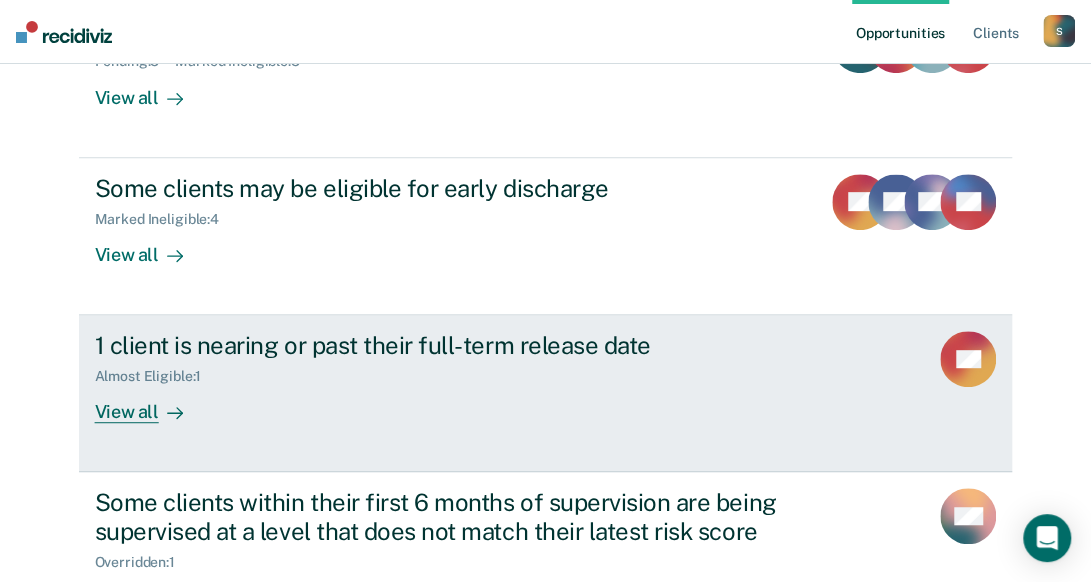 click on "View all" at bounding box center [151, 404] 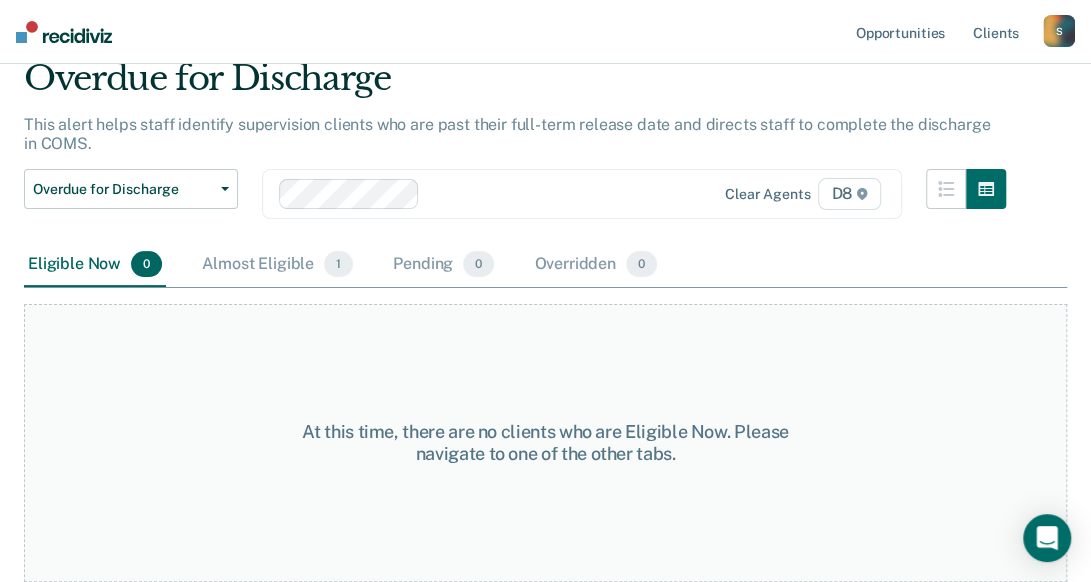 scroll, scrollTop: 0, scrollLeft: 0, axis: both 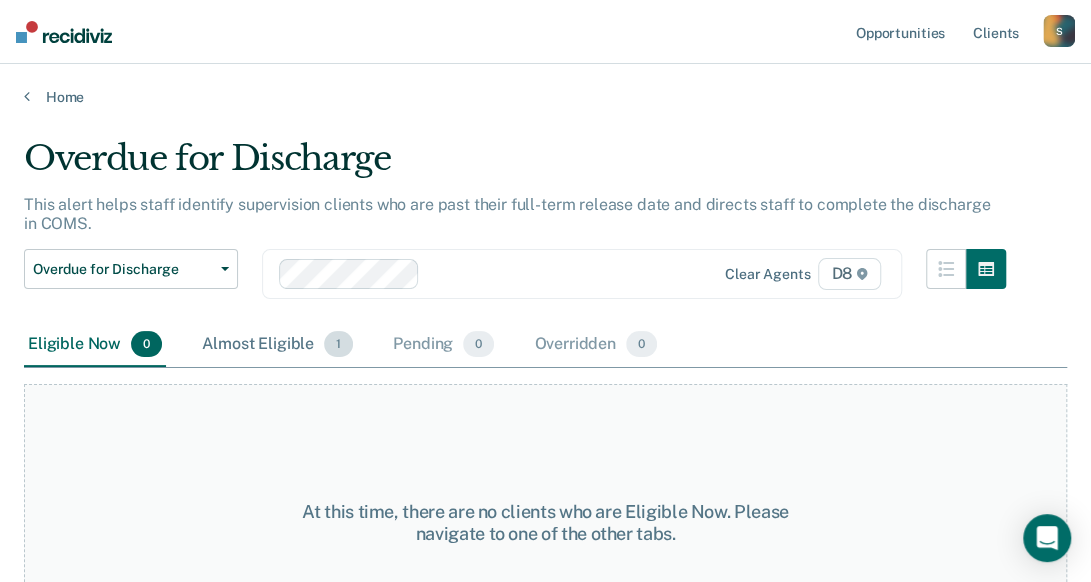 click on "Almost Eligible 1" at bounding box center (277, 345) 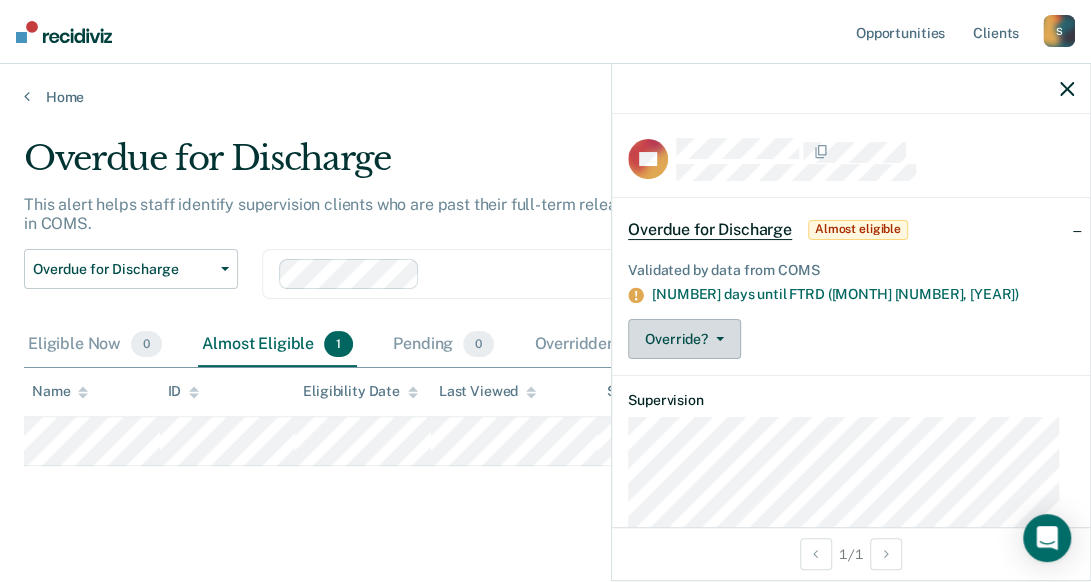 click on "Override?" at bounding box center (684, 339) 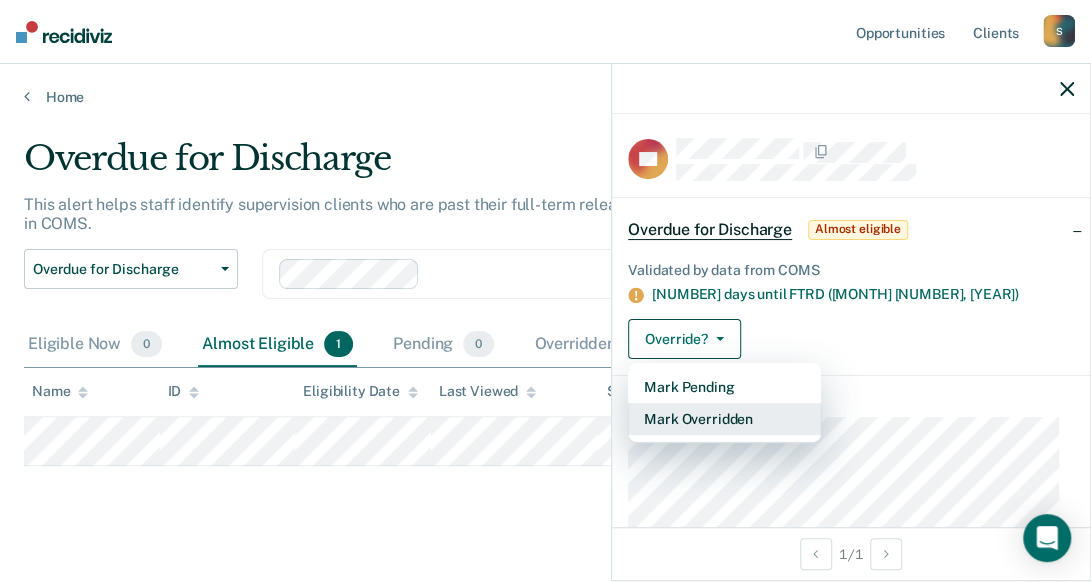click on "Mark Overridden" at bounding box center [724, 419] 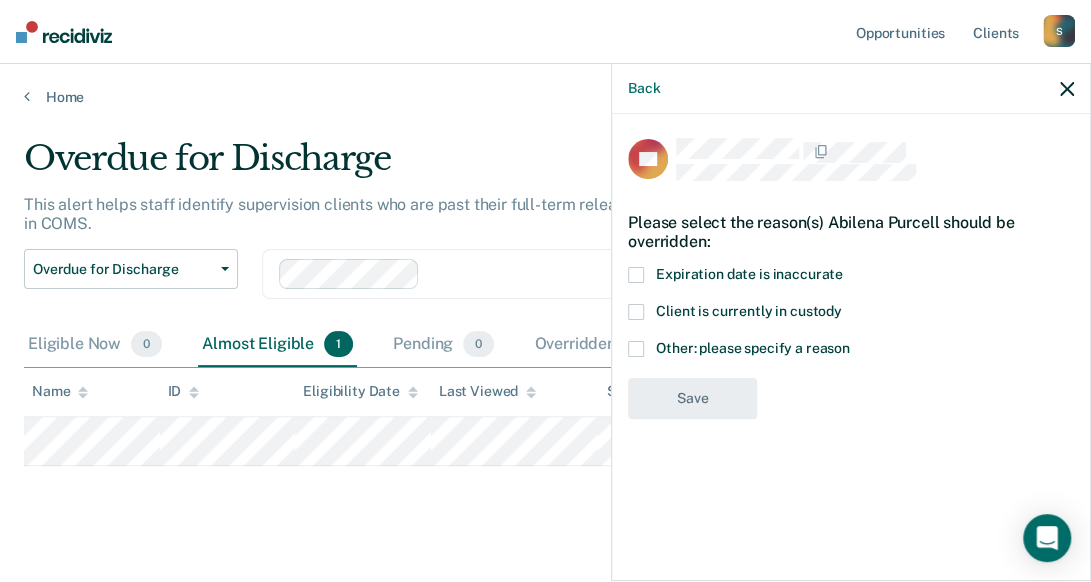 click at bounding box center [636, 349] 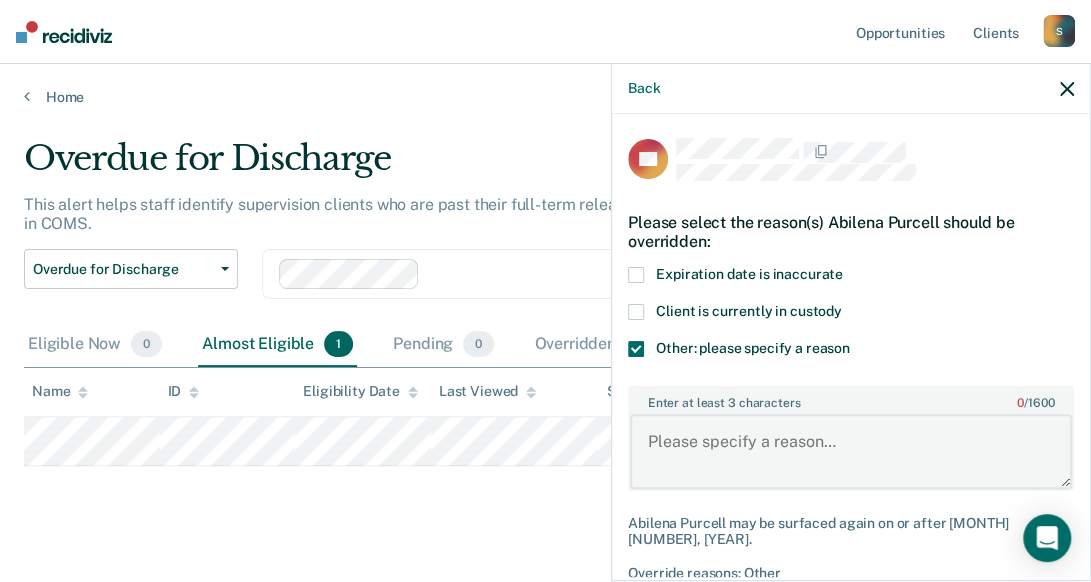 click on "Enter at least 3 characters 0  /  1600" at bounding box center [851, 451] 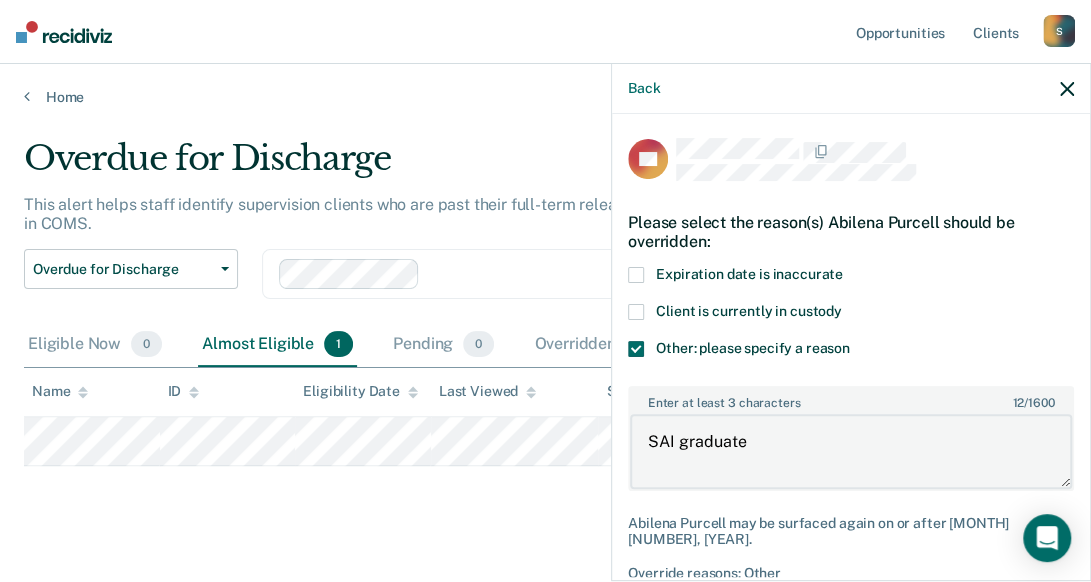 type on "SAI graduate" 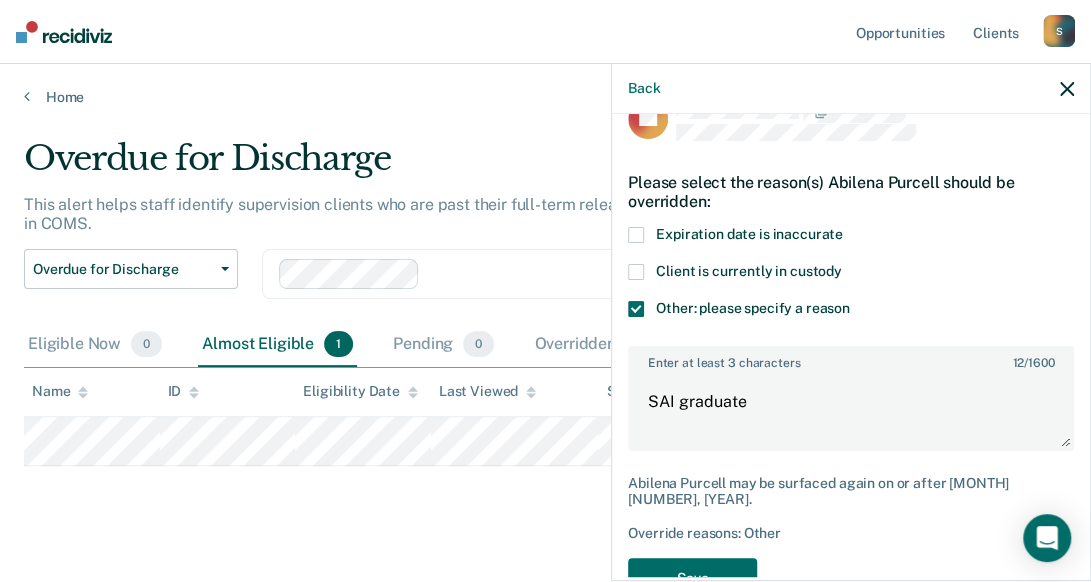 scroll, scrollTop: 77, scrollLeft: 0, axis: vertical 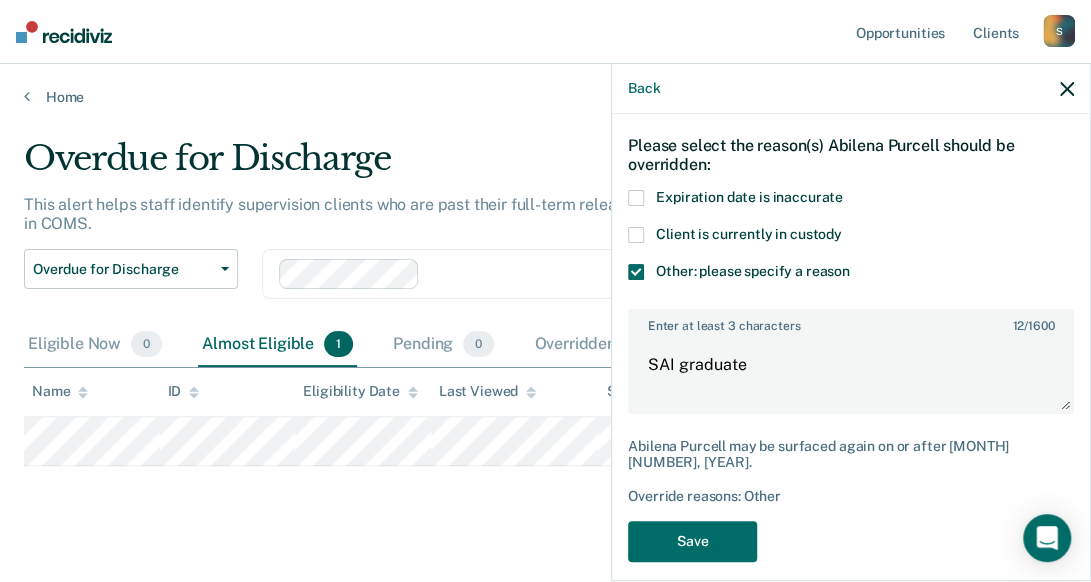 click on "AP Please select the reason(s) Abilena Purcell should be overridden: Expiration date is inaccurate Client is currently in custody Other: please specify a reason Enter at least 3 characters 12  /  1600 SAI graduate Abilena Purcell may be surfaced again on or after [MONTH] [NUMBER], [YEAR]. Override reasons: Other Save" at bounding box center (851, 317) 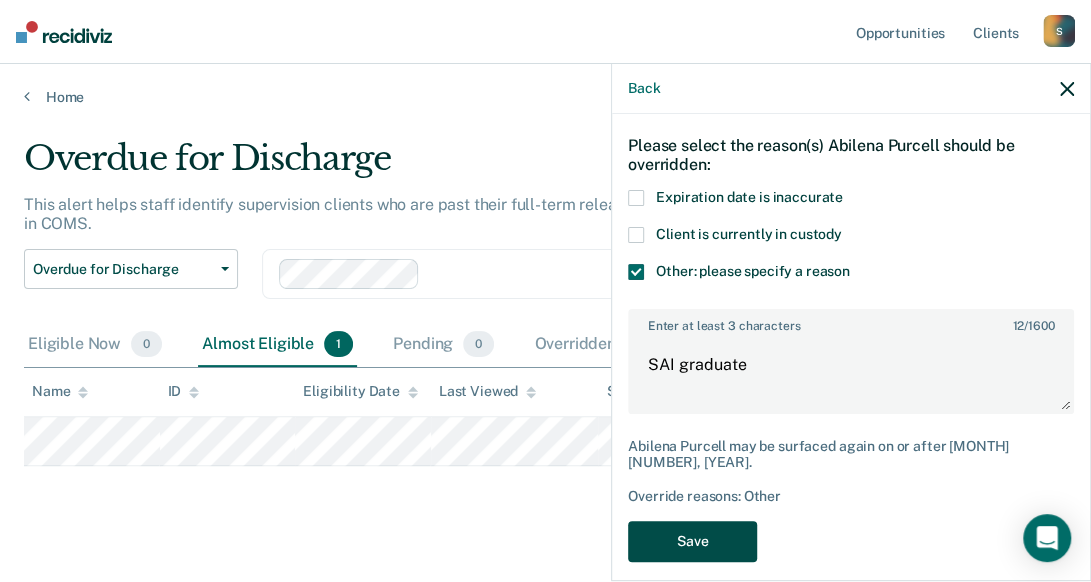 click on "Save" at bounding box center (692, 541) 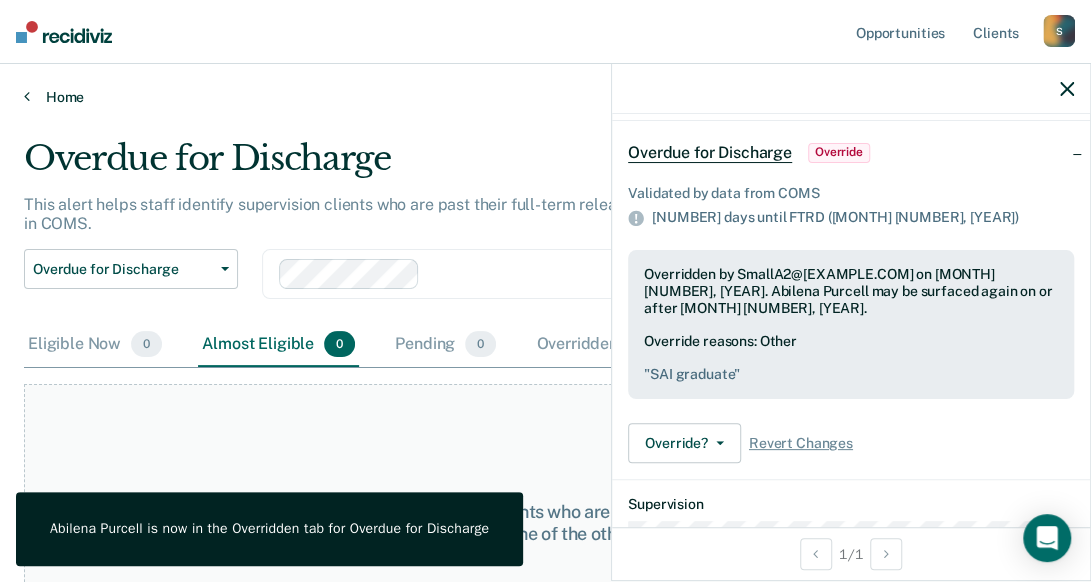 click on "Home" at bounding box center (545, 97) 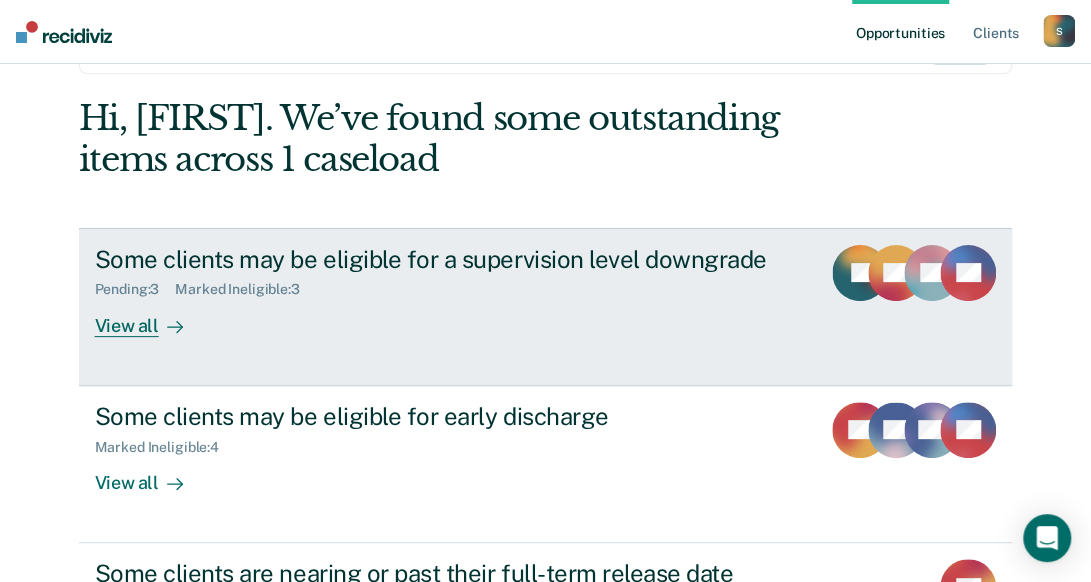 scroll, scrollTop: 0, scrollLeft: 0, axis: both 